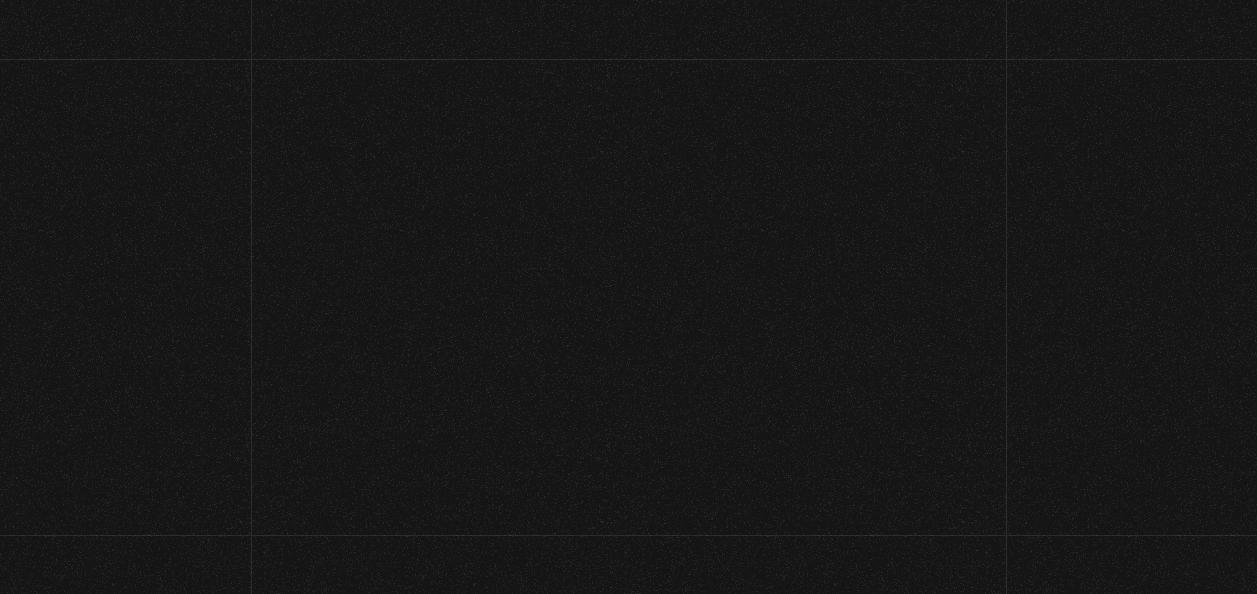 scroll, scrollTop: 0, scrollLeft: 0, axis: both 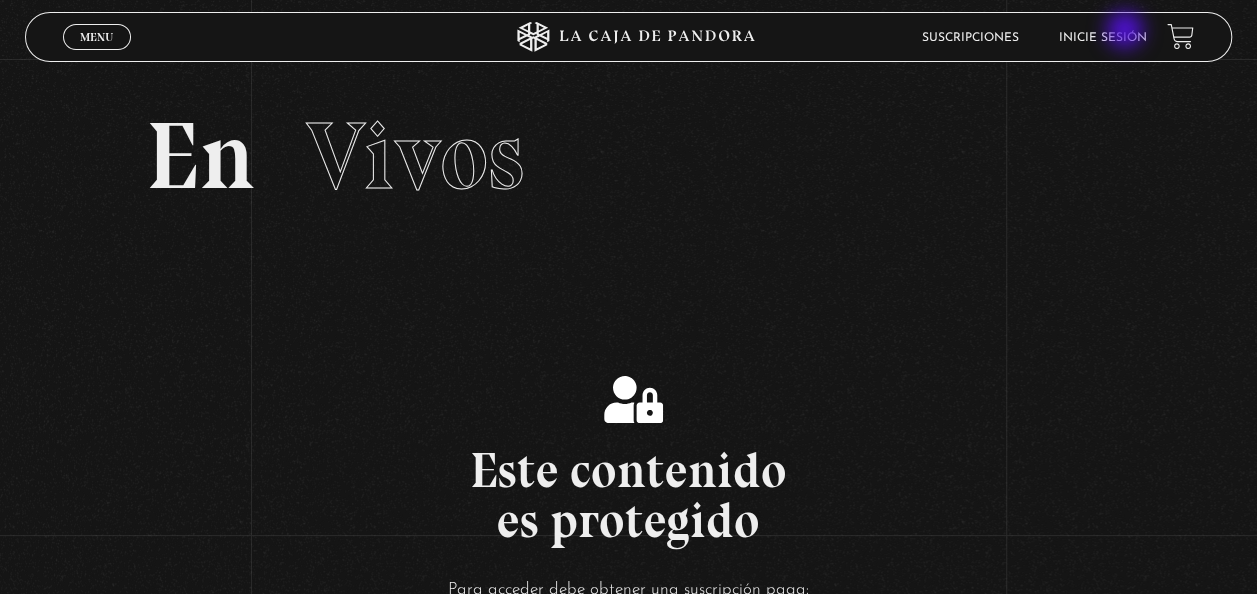 click on "Inicie sesión" at bounding box center [1103, 38] 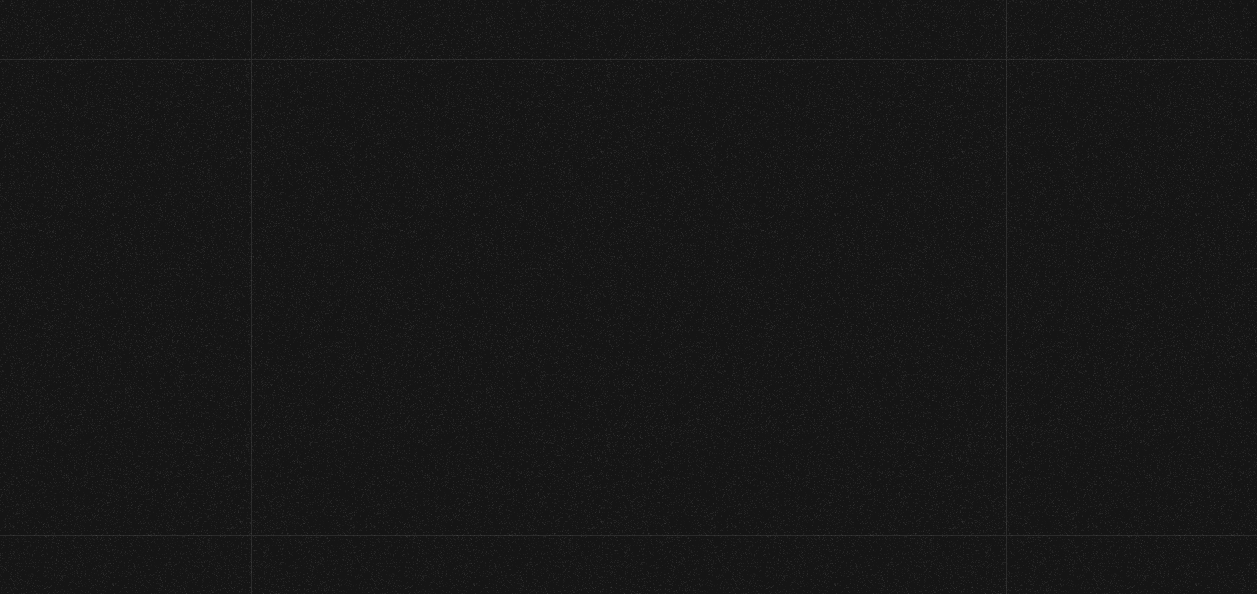scroll, scrollTop: 0, scrollLeft: 0, axis: both 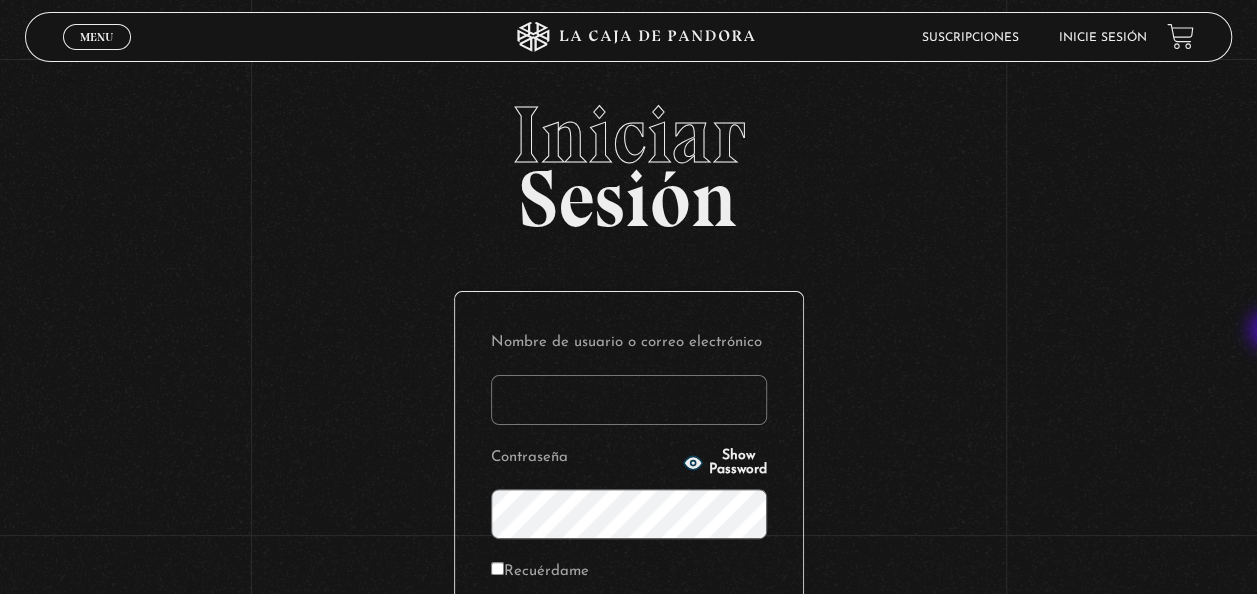 type on "[EMAIL]" 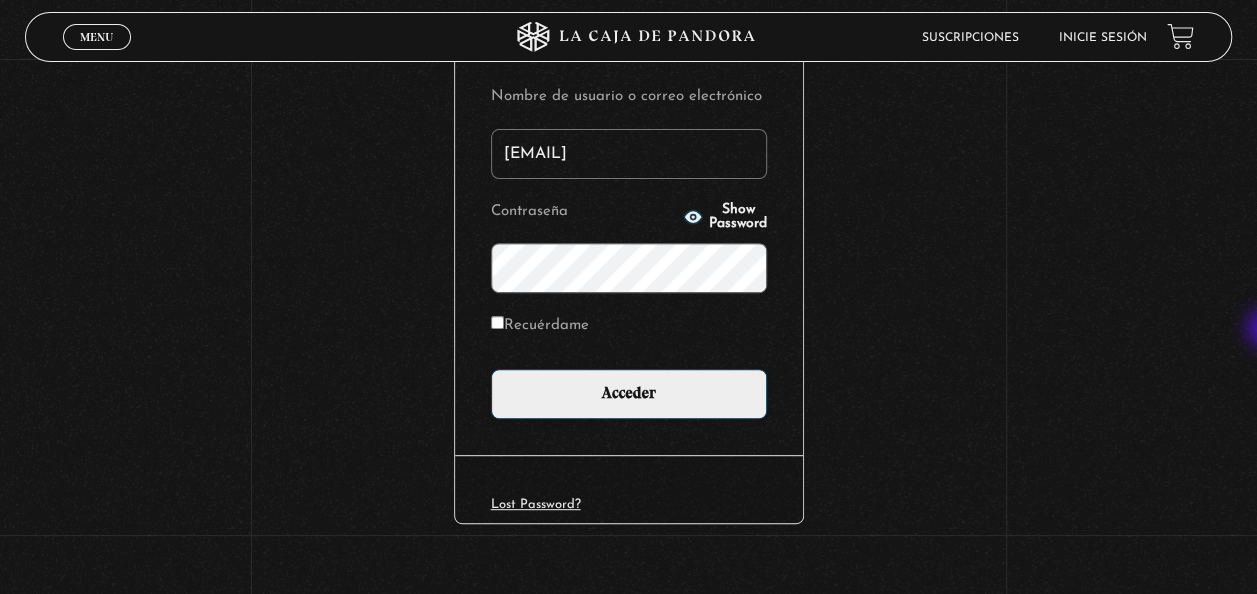scroll, scrollTop: 261, scrollLeft: 0, axis: vertical 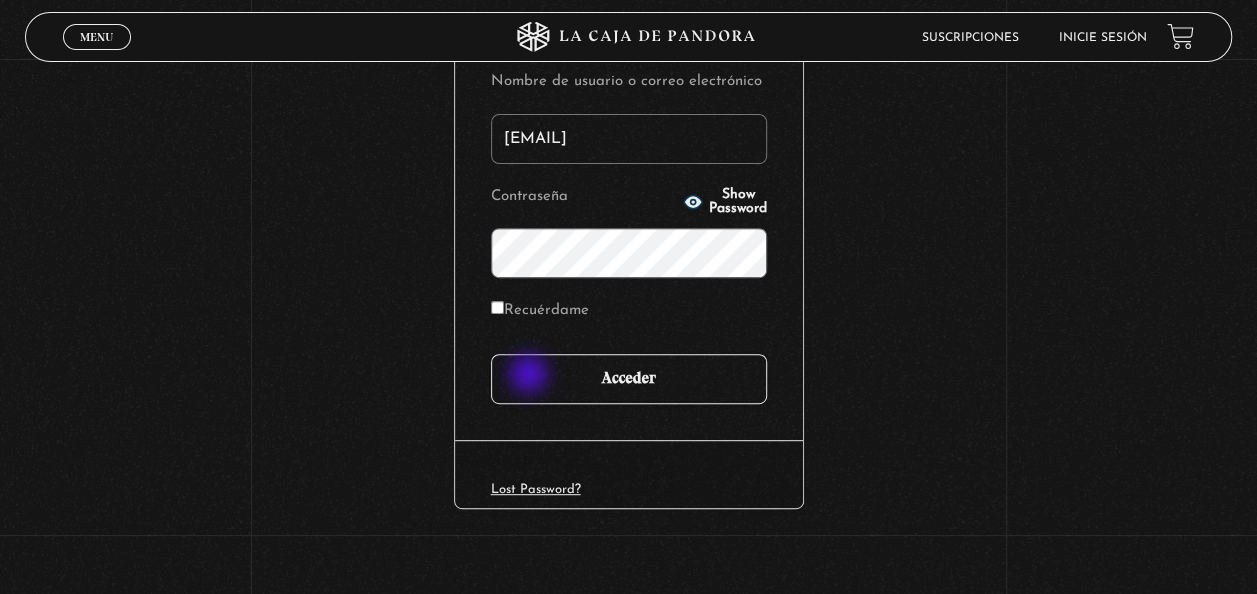 click on "Acceder" at bounding box center [629, 379] 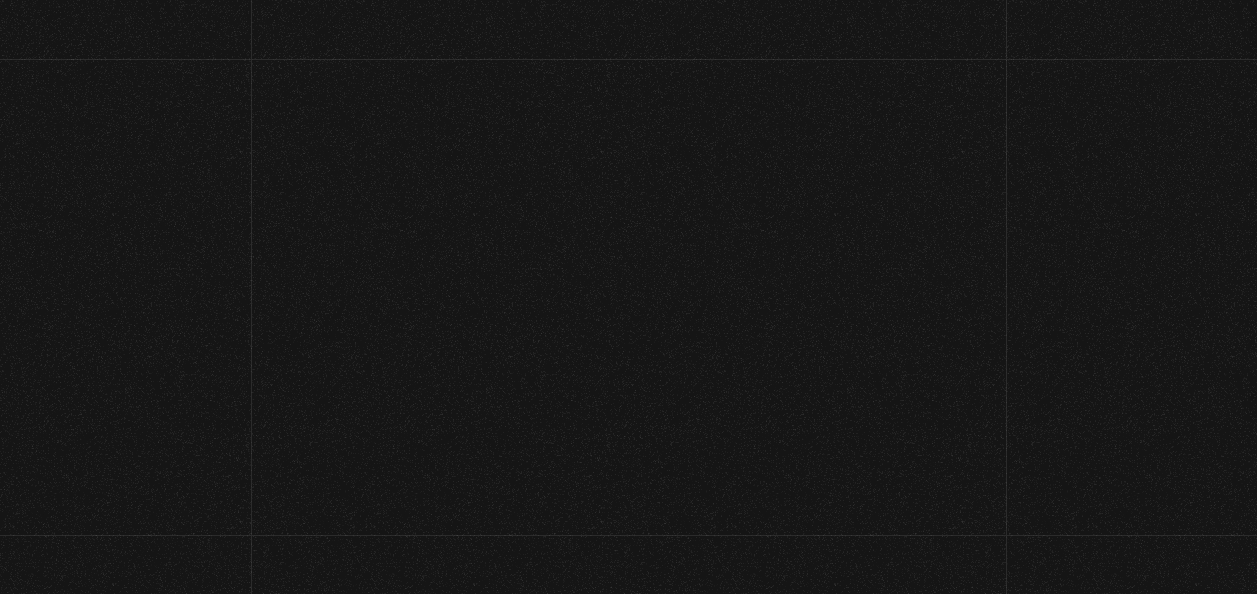 scroll, scrollTop: 0, scrollLeft: 0, axis: both 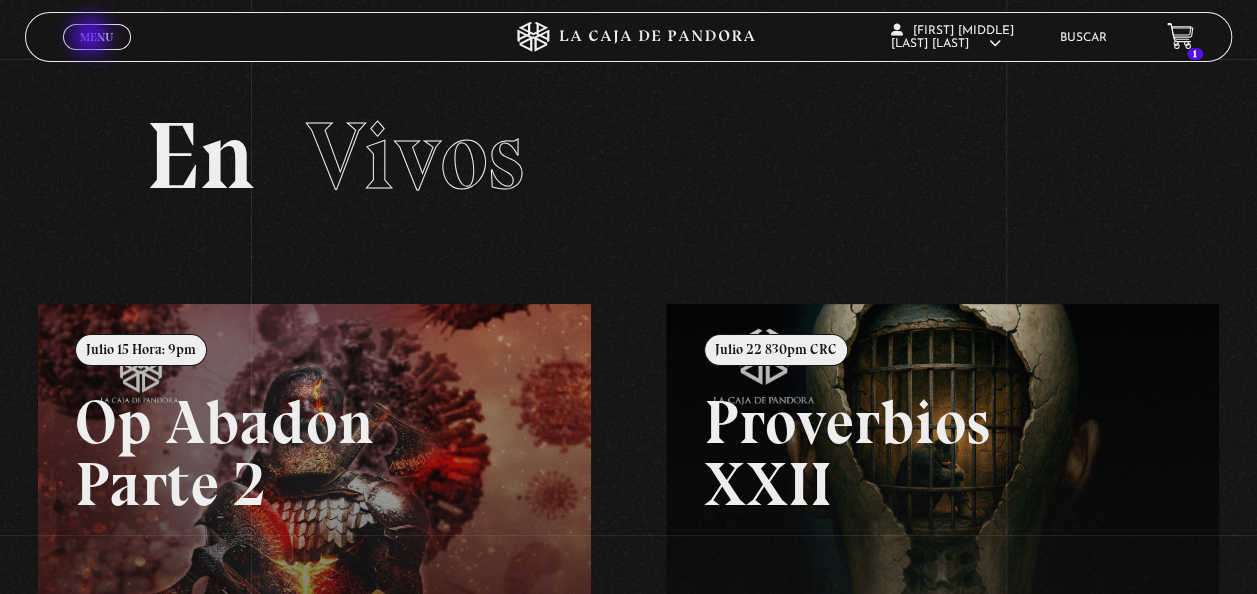 click on "Menu" at bounding box center [96, 37] 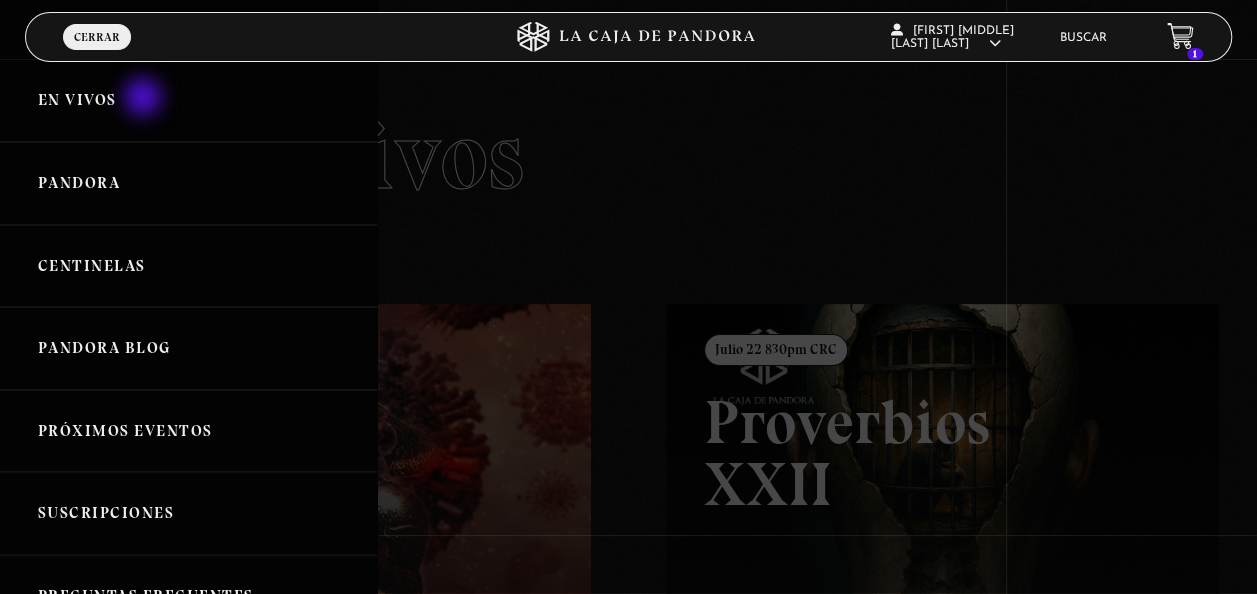 click on "En vivos" at bounding box center (188, 100) 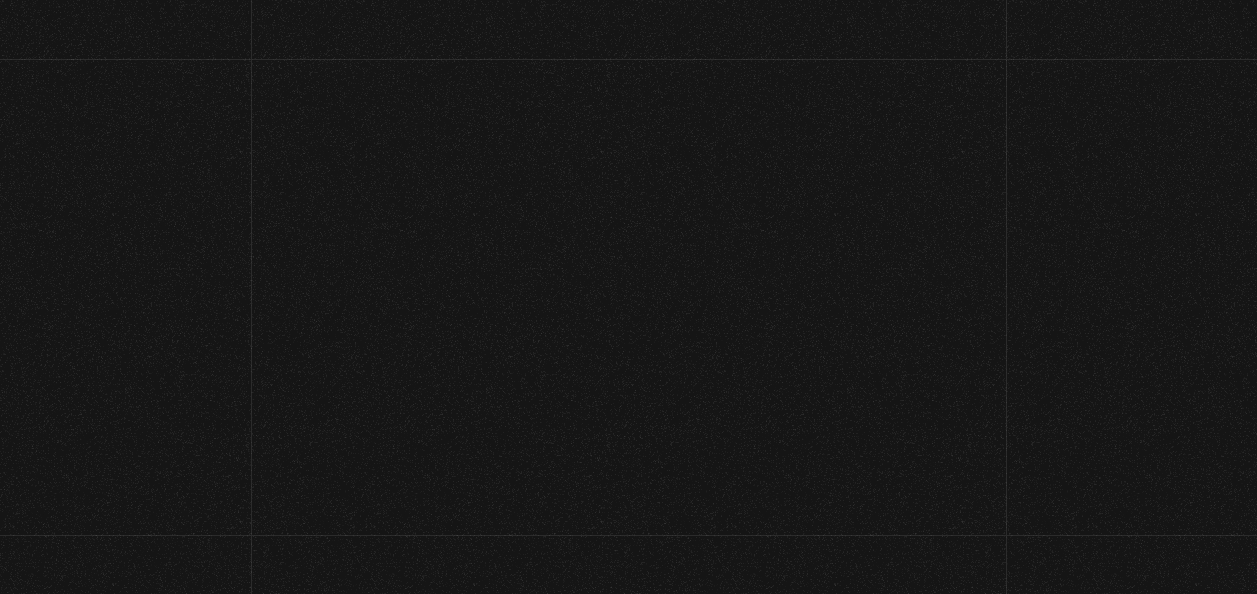 scroll, scrollTop: 0, scrollLeft: 0, axis: both 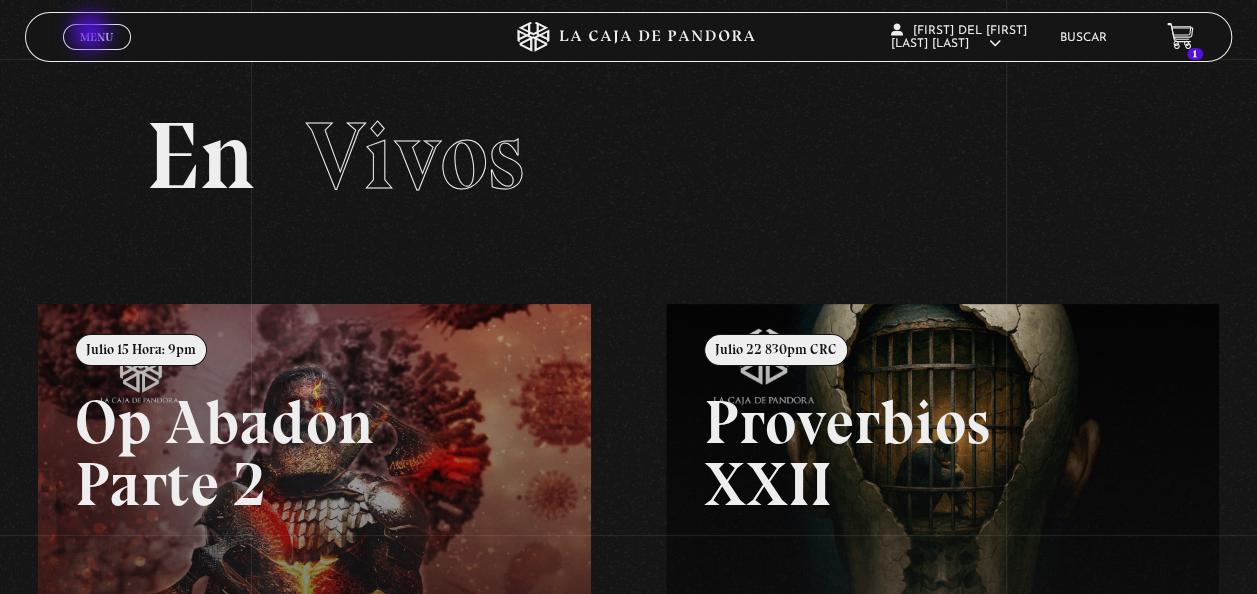 click on "Menu" at bounding box center [96, 37] 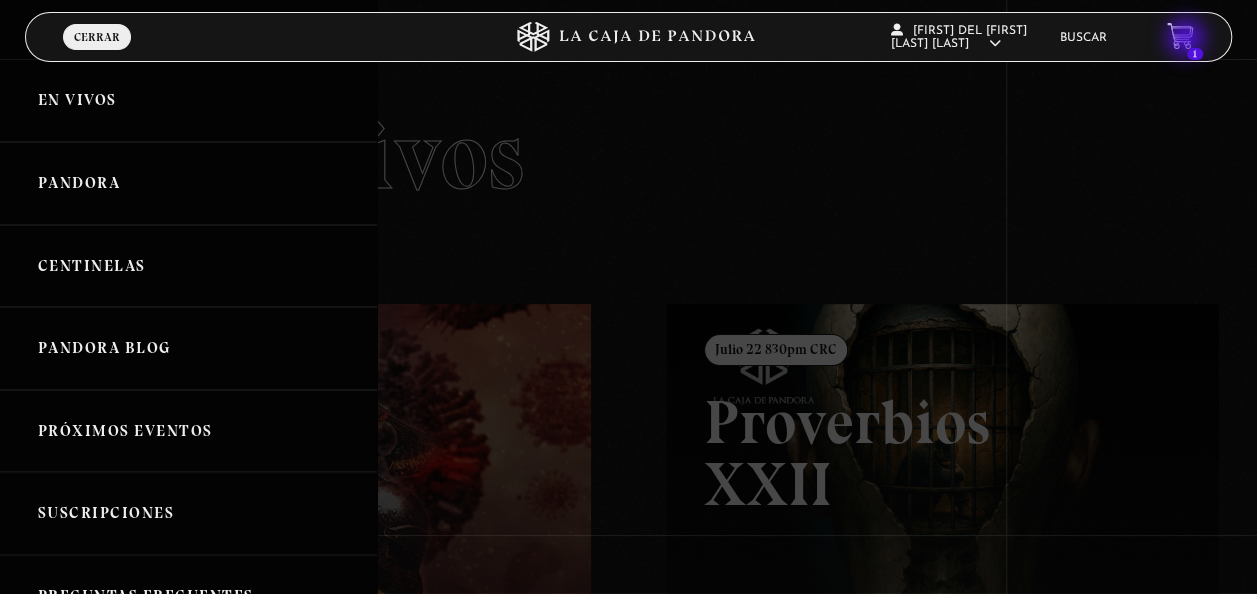 click 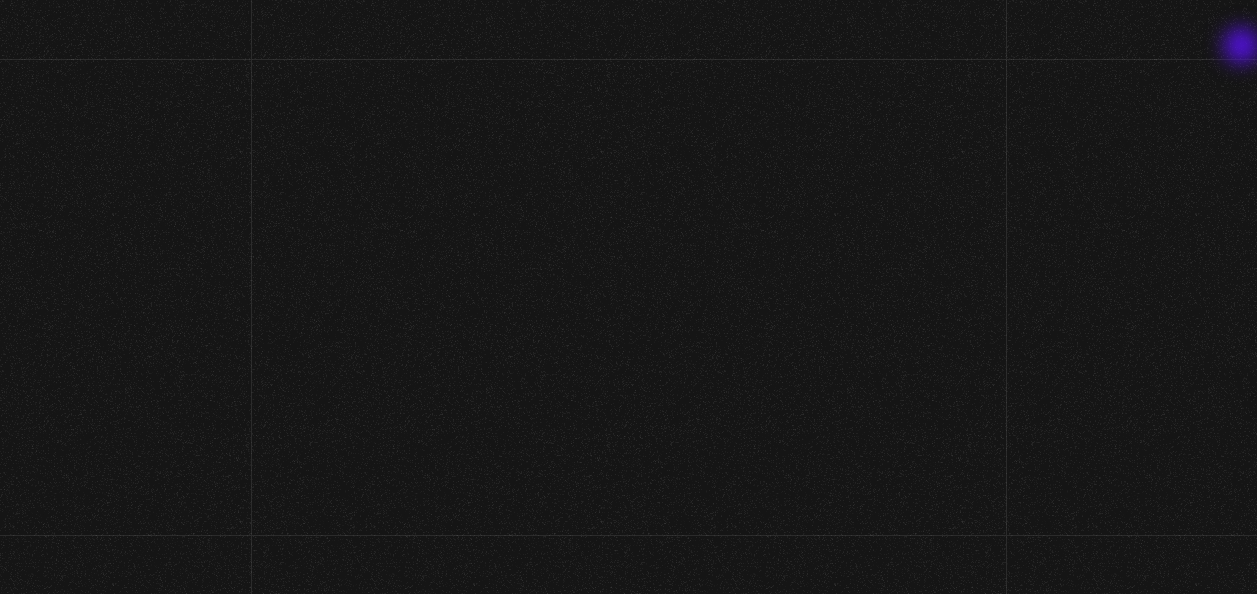 scroll, scrollTop: 0, scrollLeft: 0, axis: both 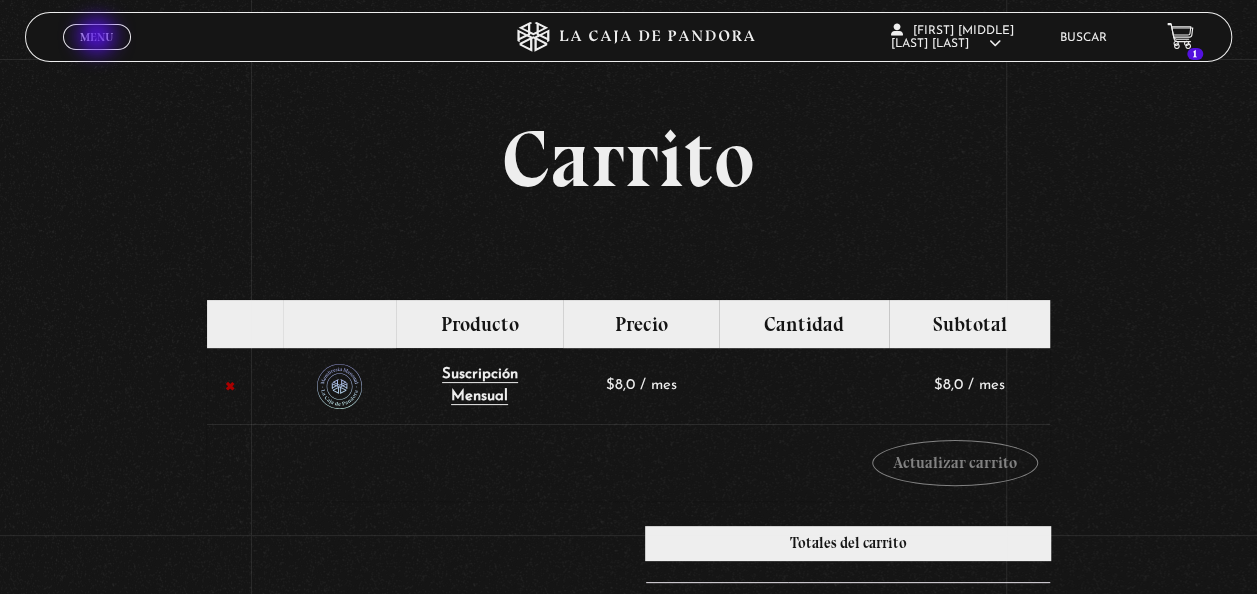 click on "Menu" at bounding box center (96, 37) 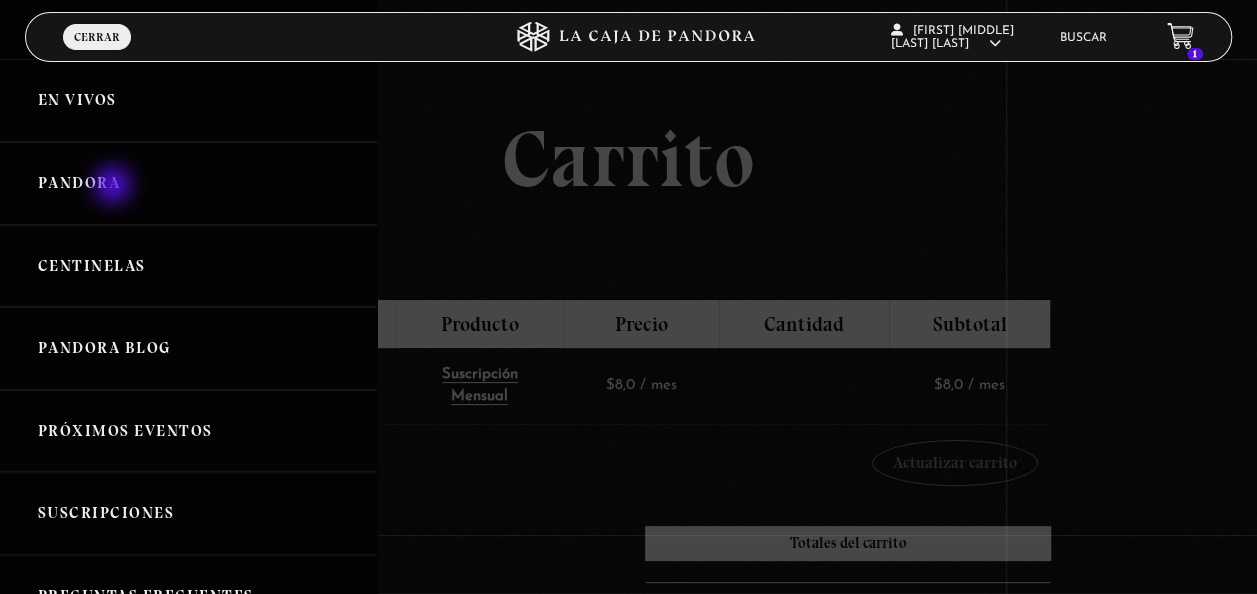 click on "Pandora" at bounding box center (188, 183) 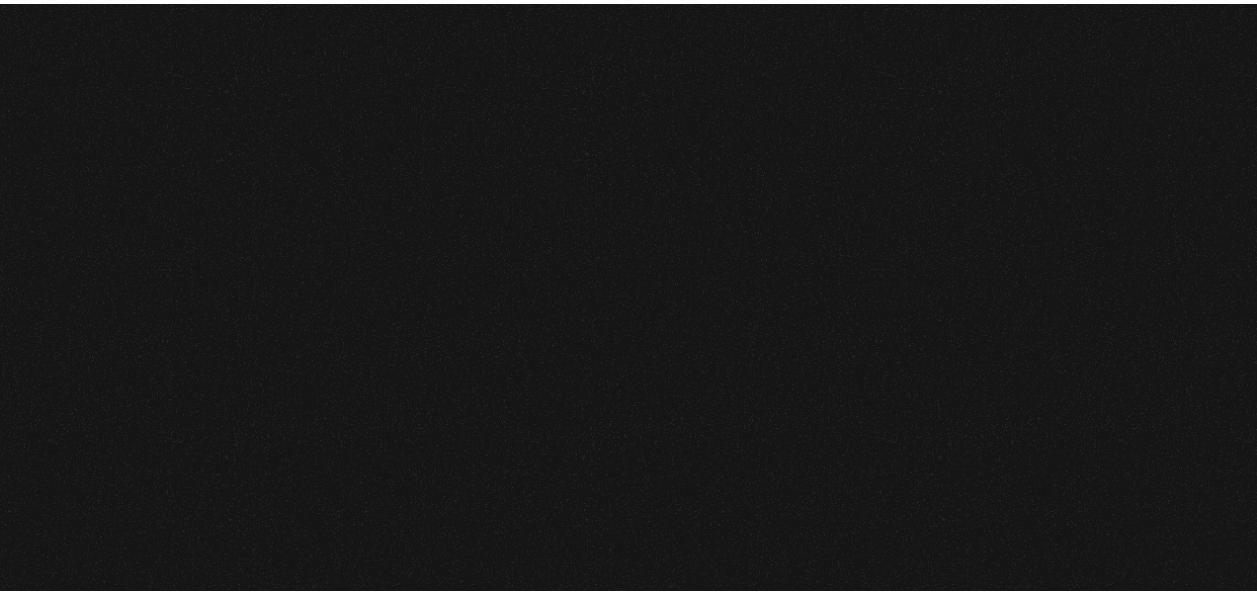 scroll, scrollTop: 0, scrollLeft: 0, axis: both 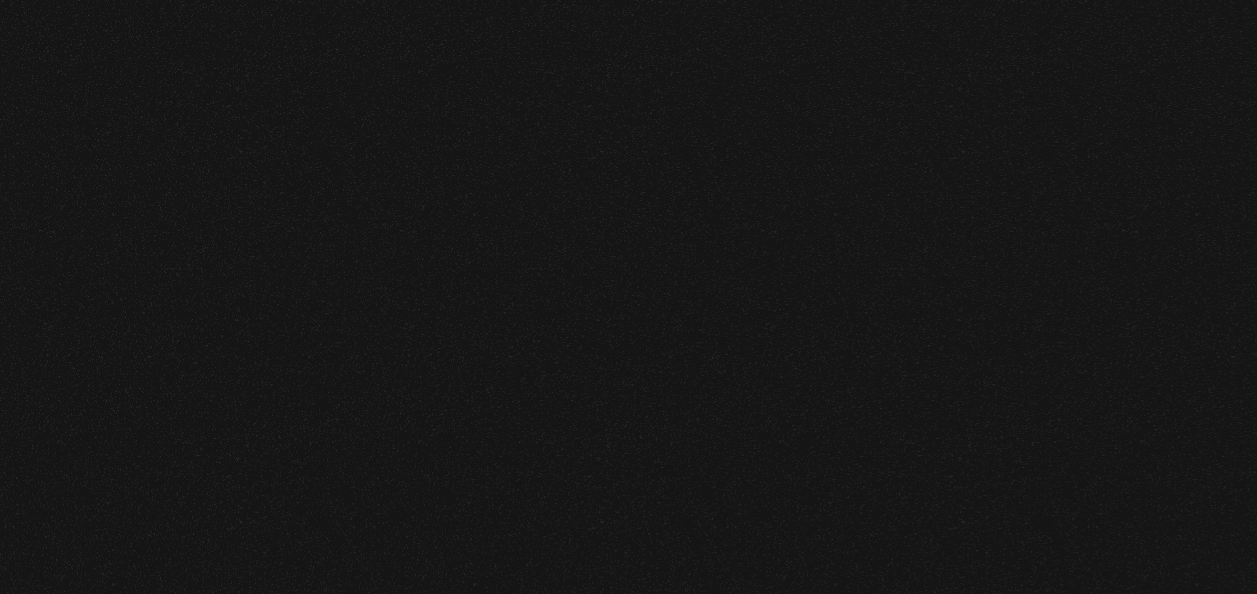 click on "Videos   Pandora
Categorías de videos:" at bounding box center [628, 197] 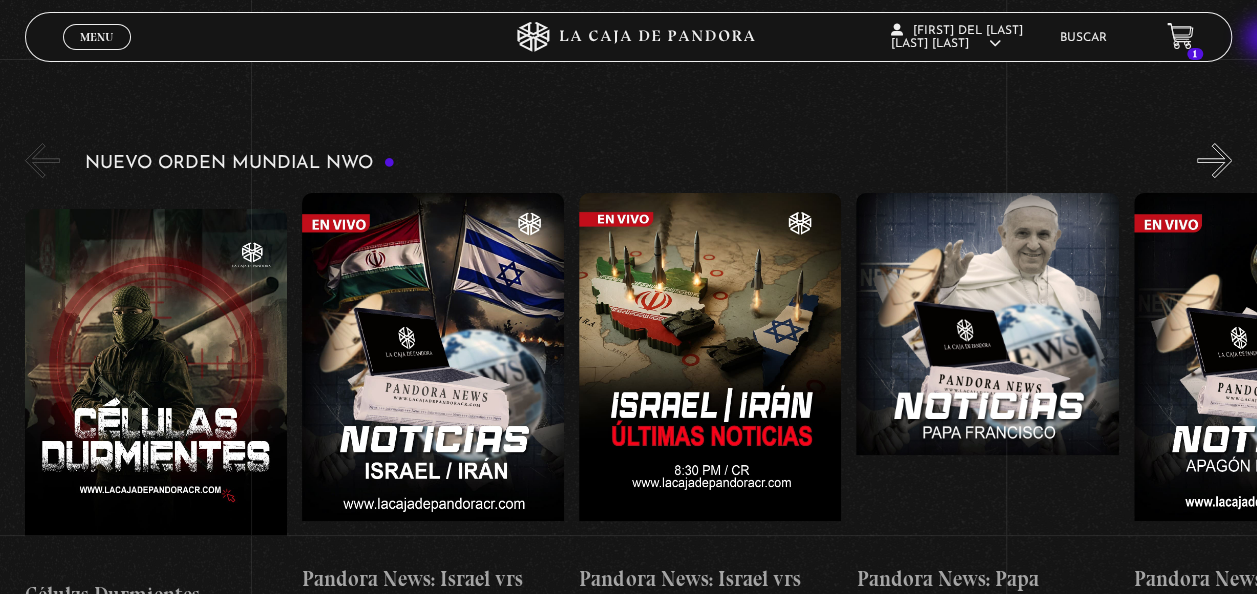 scroll, scrollTop: 339, scrollLeft: 0, axis: vertical 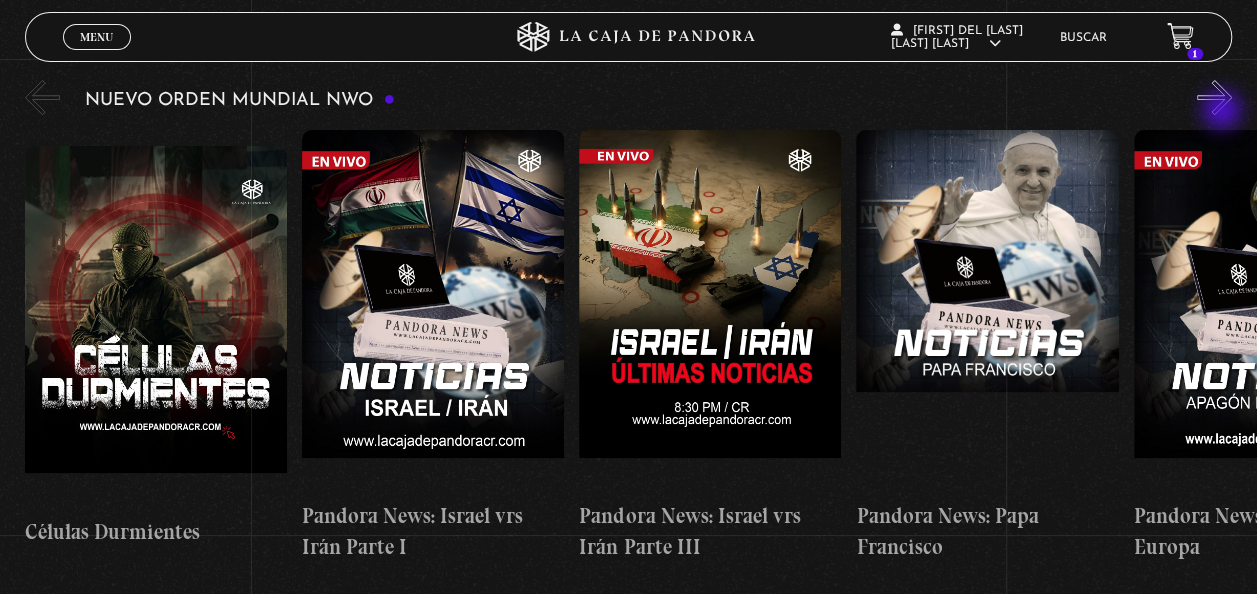 click on "»" at bounding box center (1214, 97) 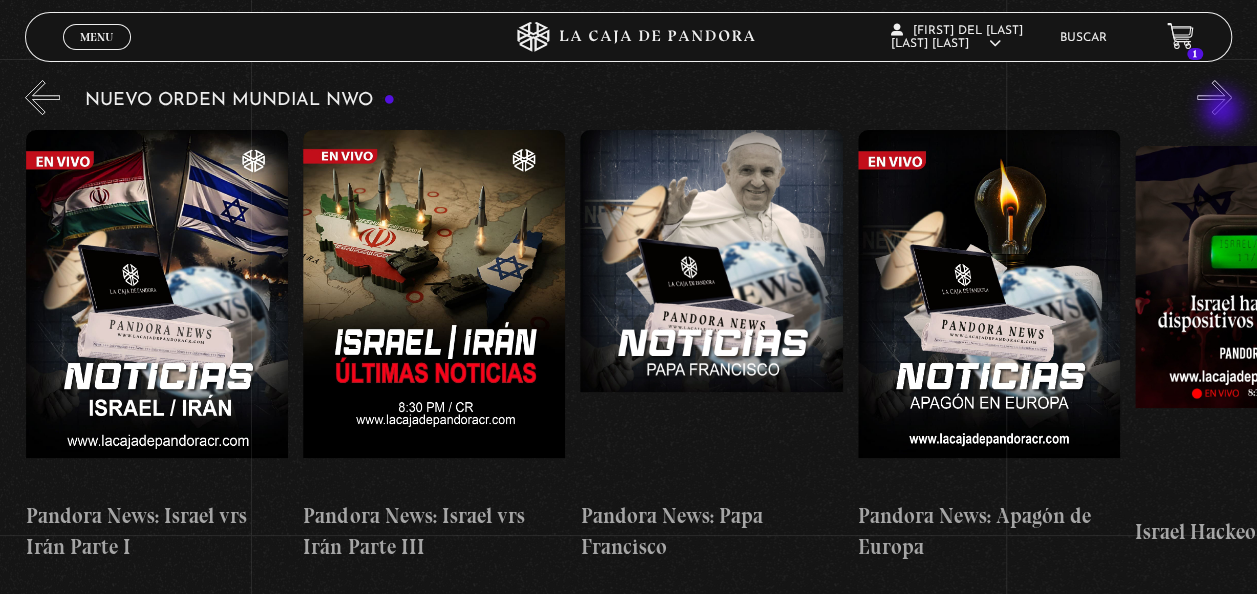 scroll, scrollTop: 0, scrollLeft: 277, axis: horizontal 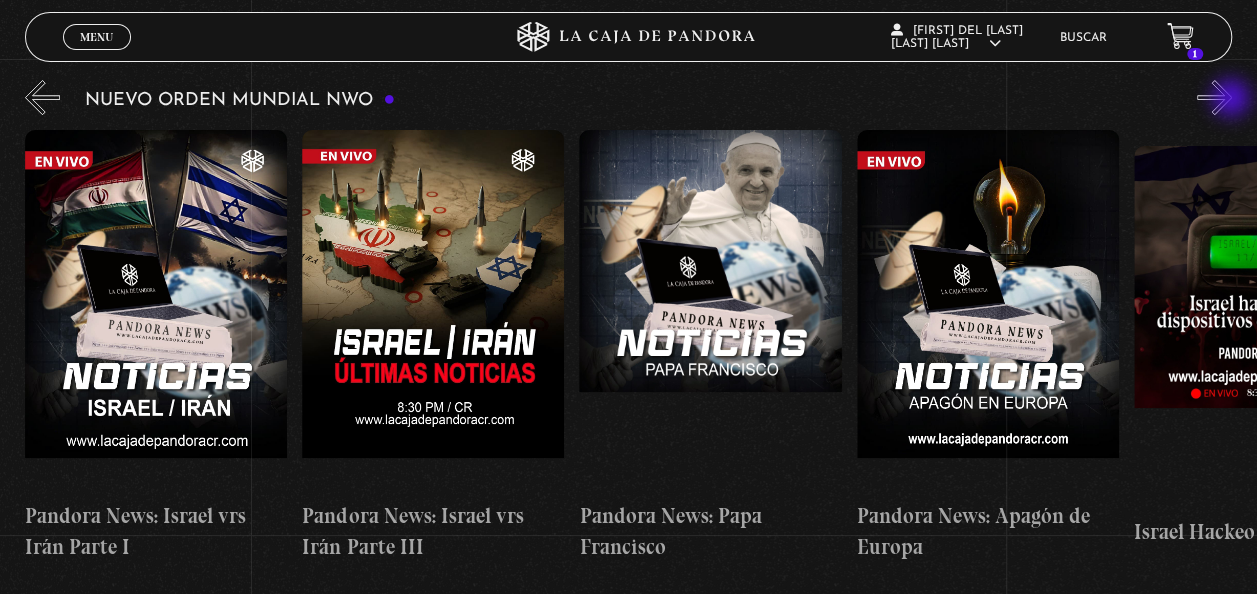 click on "»" at bounding box center [1214, 97] 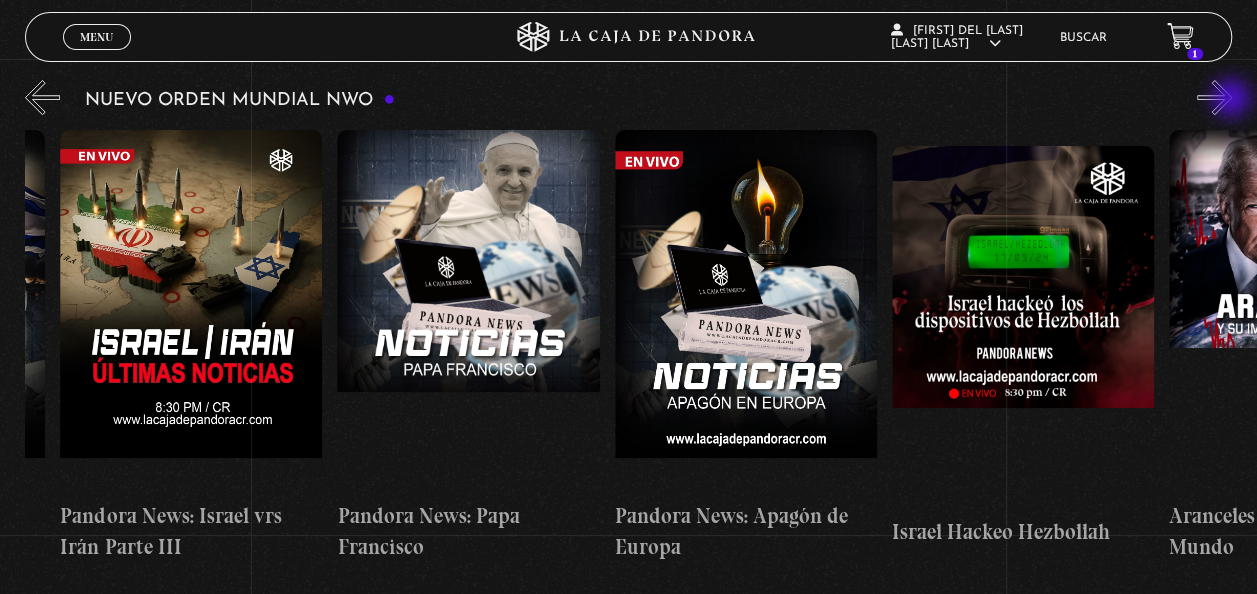 scroll, scrollTop: 0, scrollLeft: 554, axis: horizontal 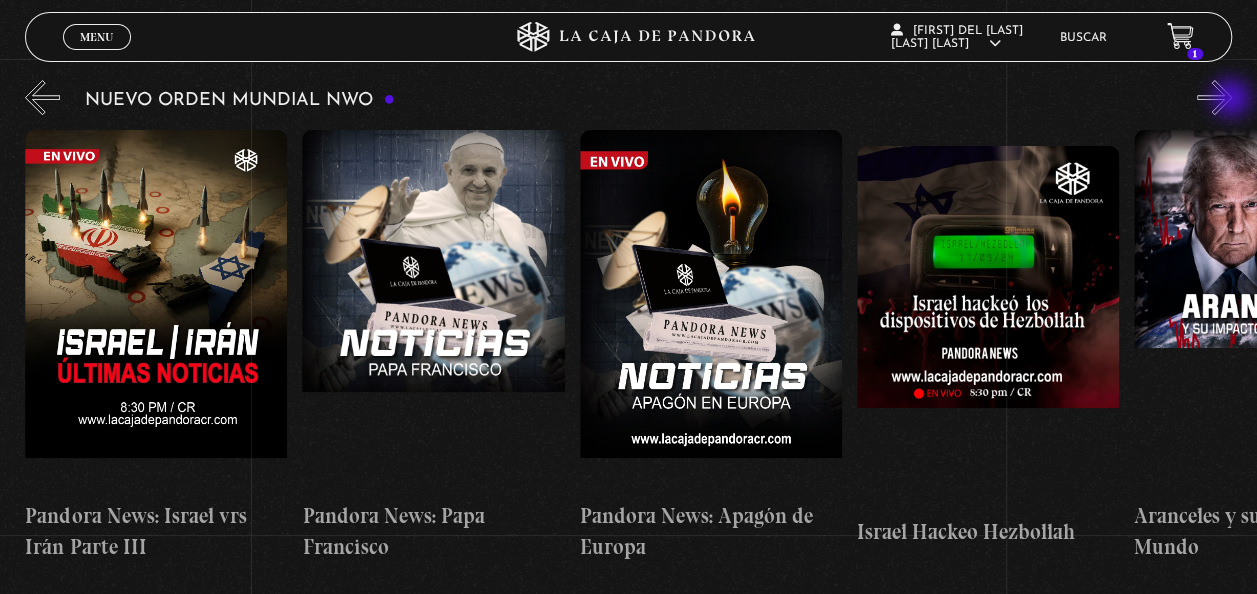 click on "»" at bounding box center [1214, 97] 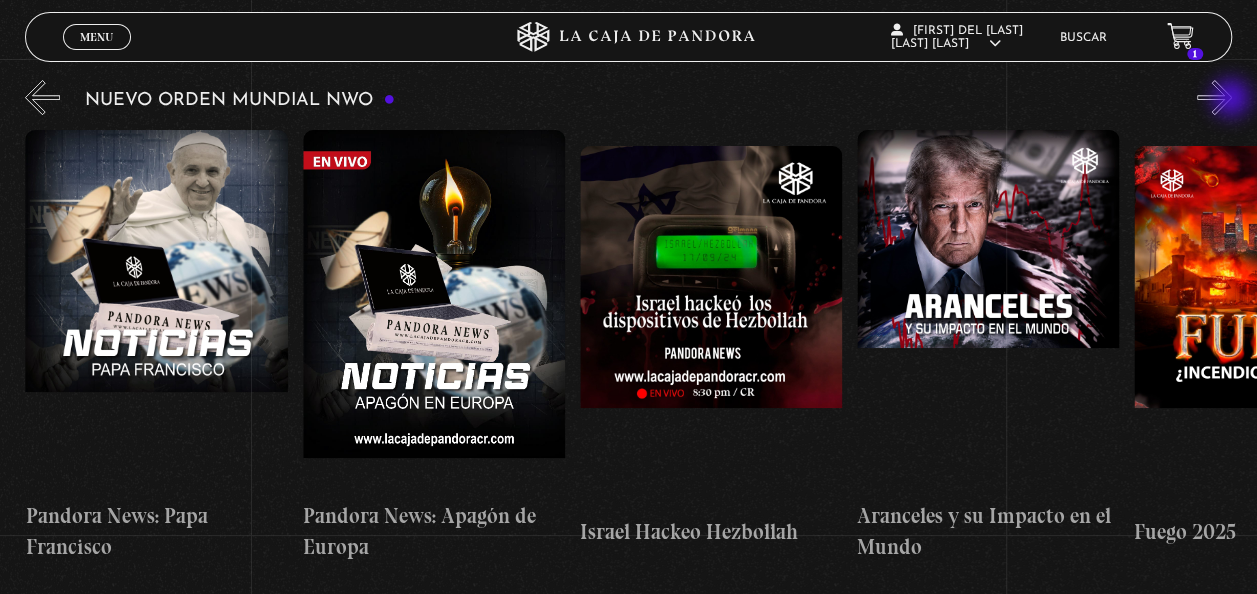 click on "»" at bounding box center [1214, 97] 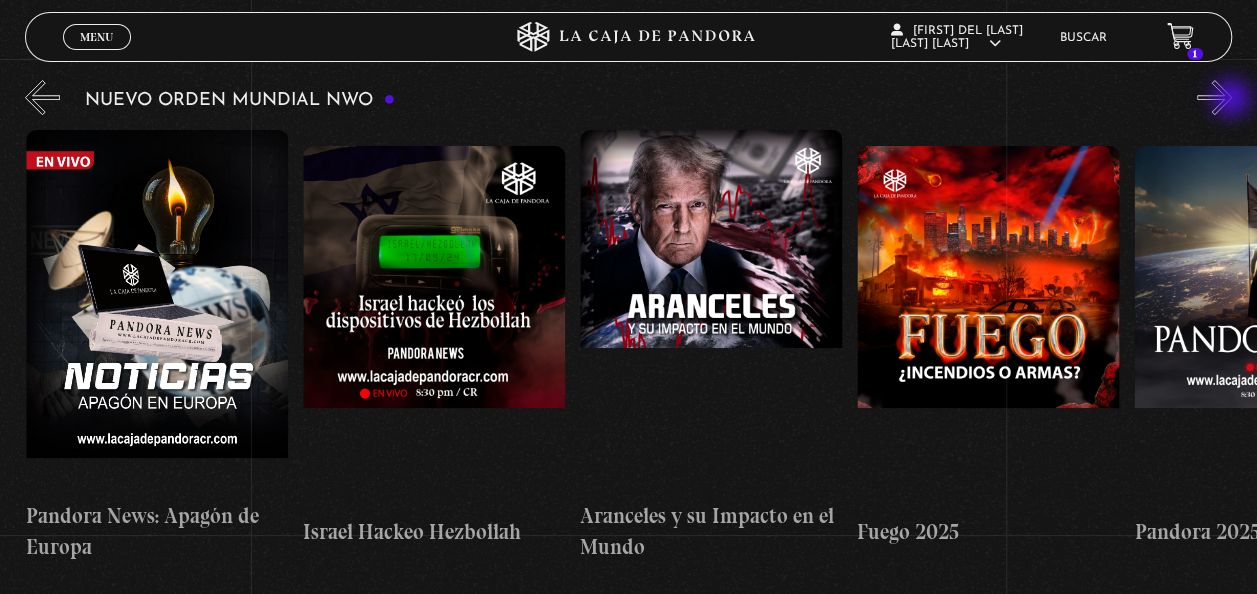 scroll, scrollTop: 0, scrollLeft: 1108, axis: horizontal 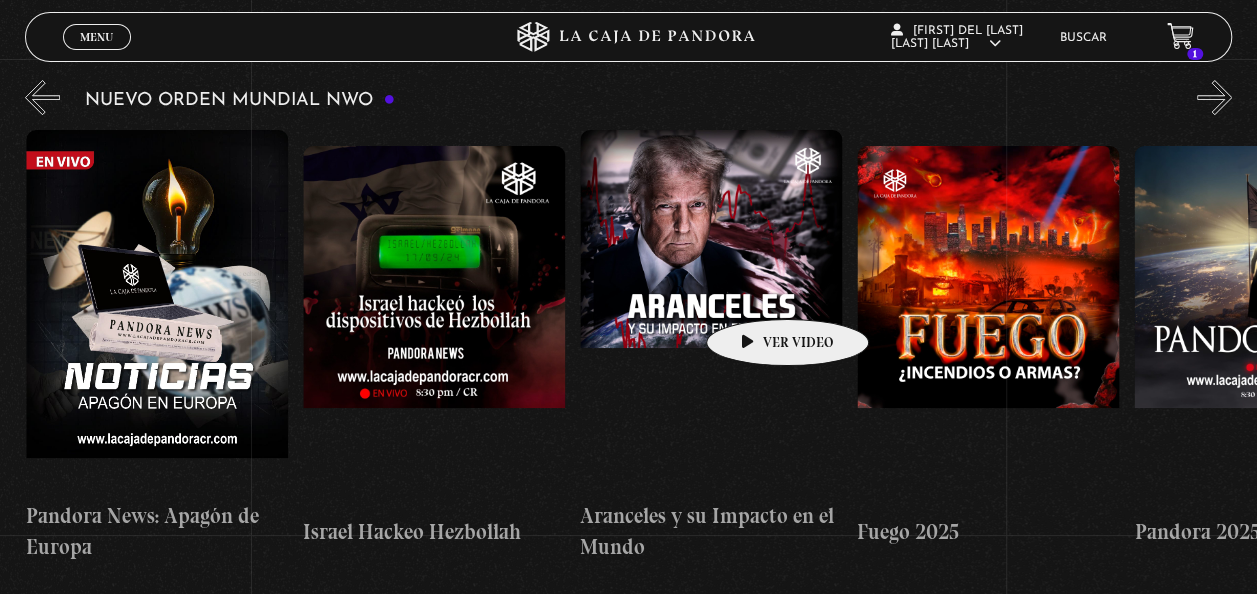 click at bounding box center (711, 310) 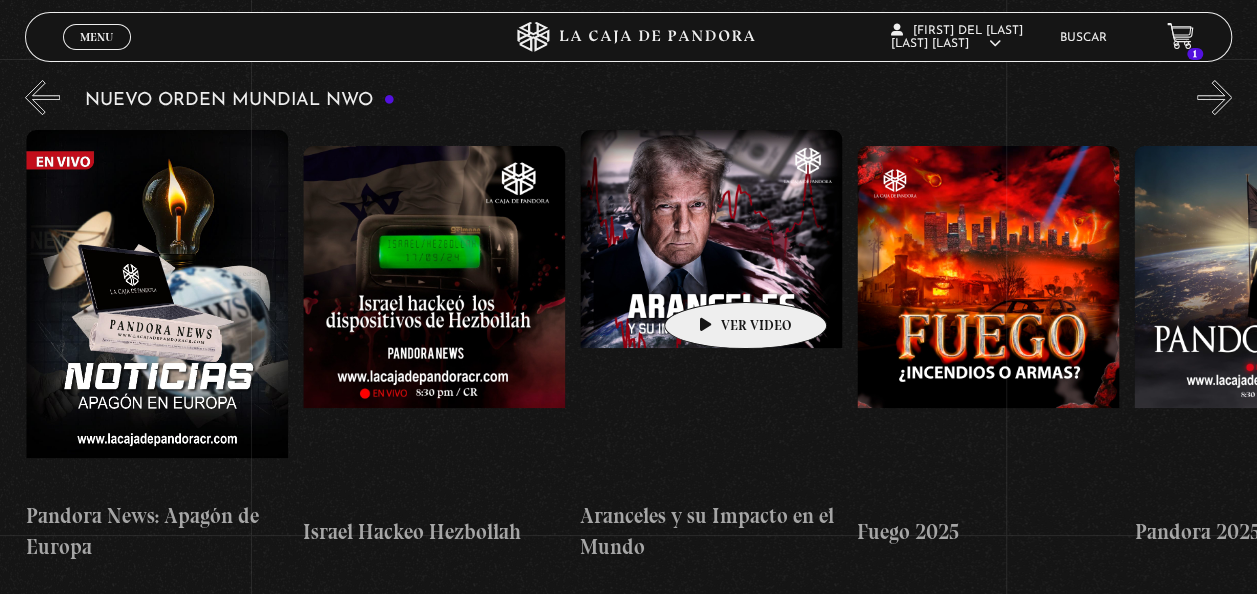 click at bounding box center [711, 310] 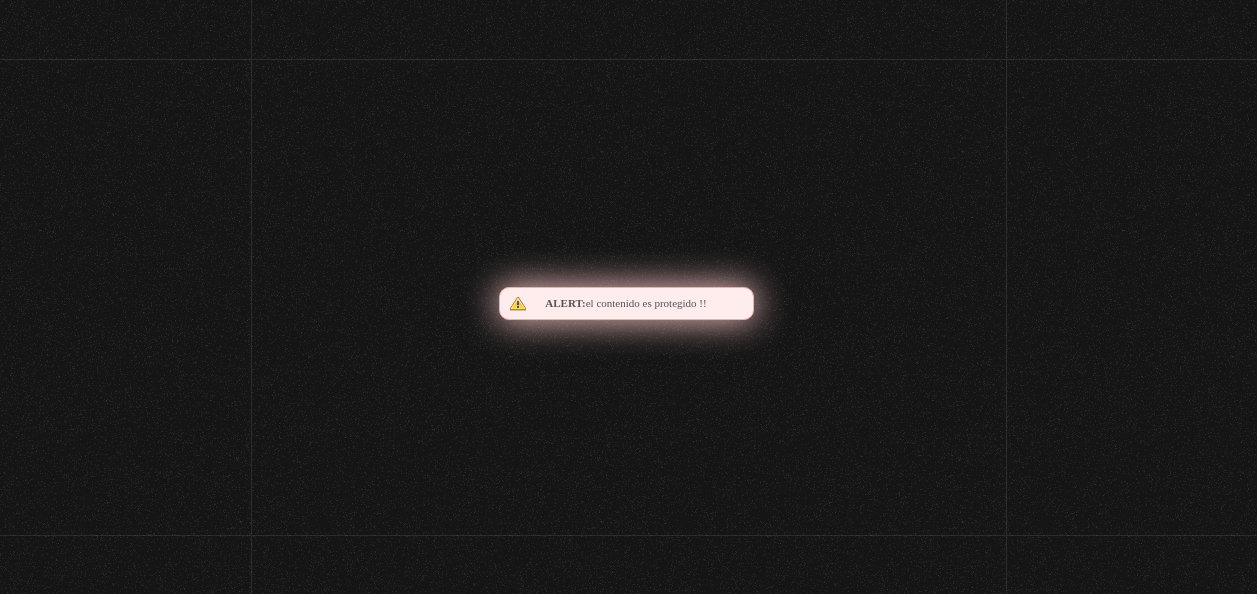 scroll, scrollTop: 0, scrollLeft: 0, axis: both 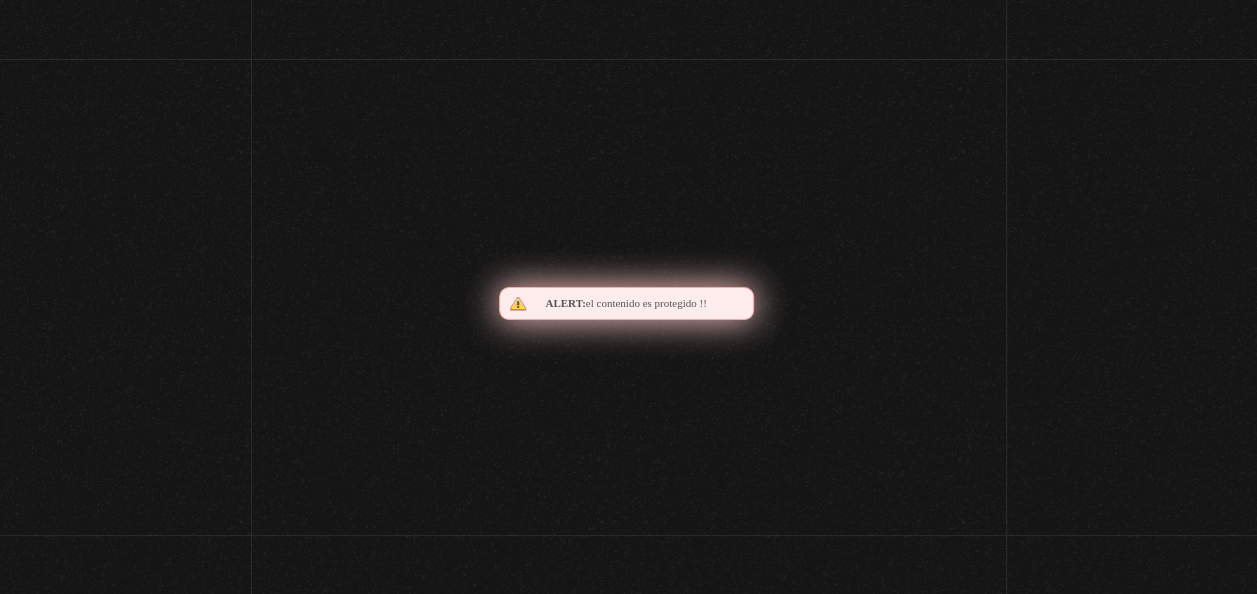 click on "Aranceles y su Impacto en el Mundo" at bounding box center [629, 297] 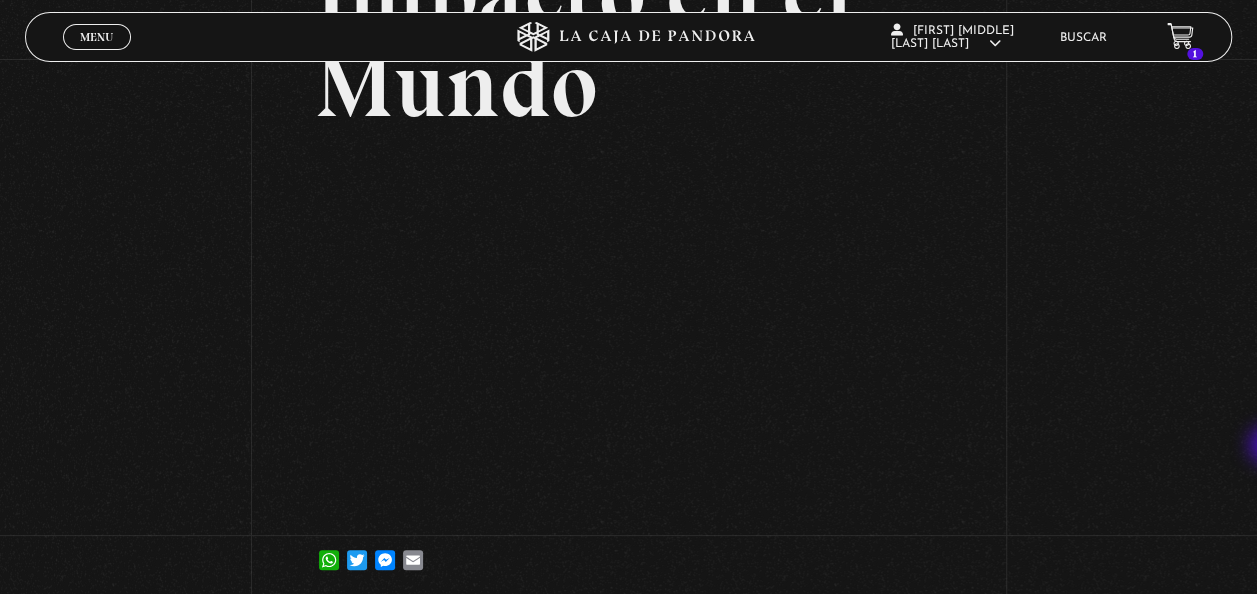scroll, scrollTop: 312, scrollLeft: 0, axis: vertical 